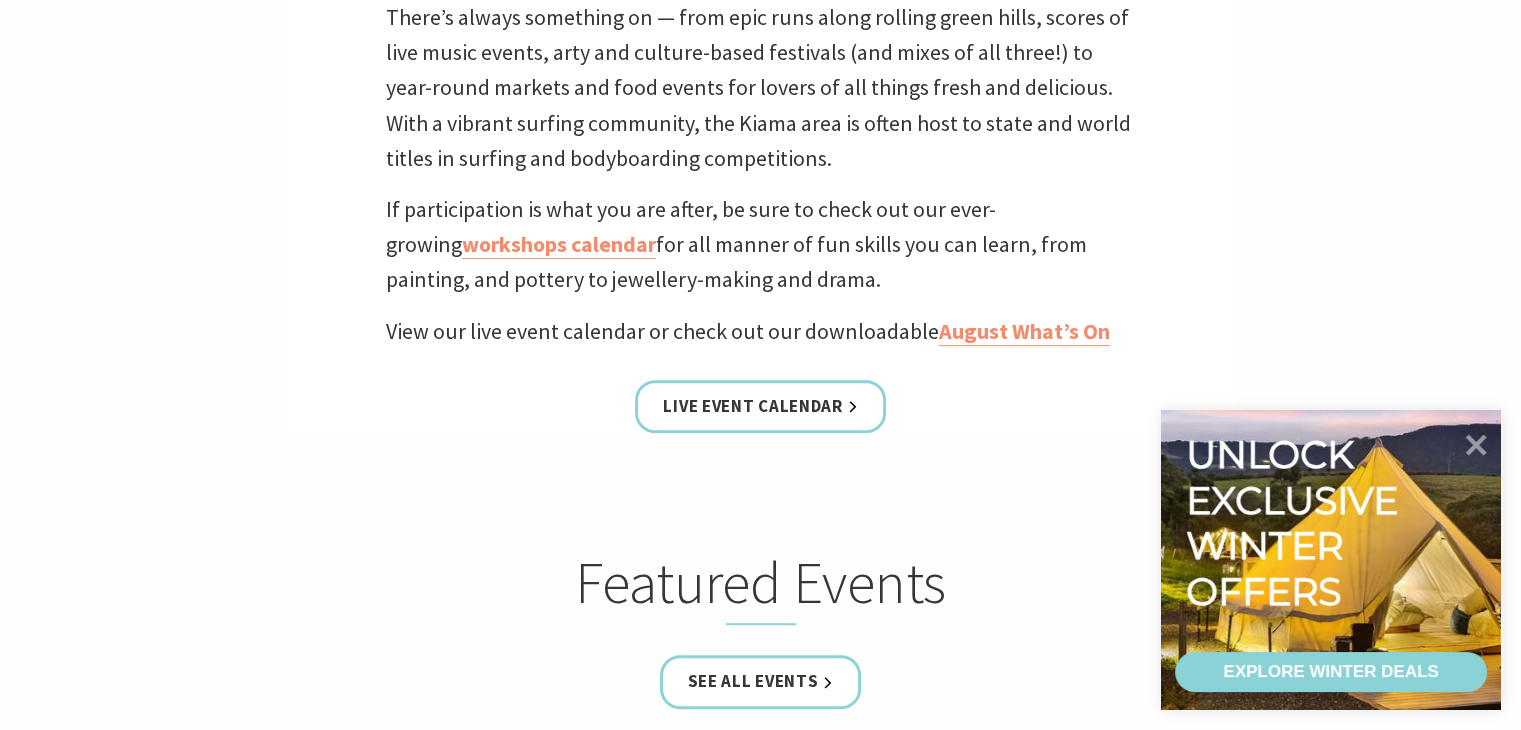 scroll, scrollTop: 700, scrollLeft: 0, axis: vertical 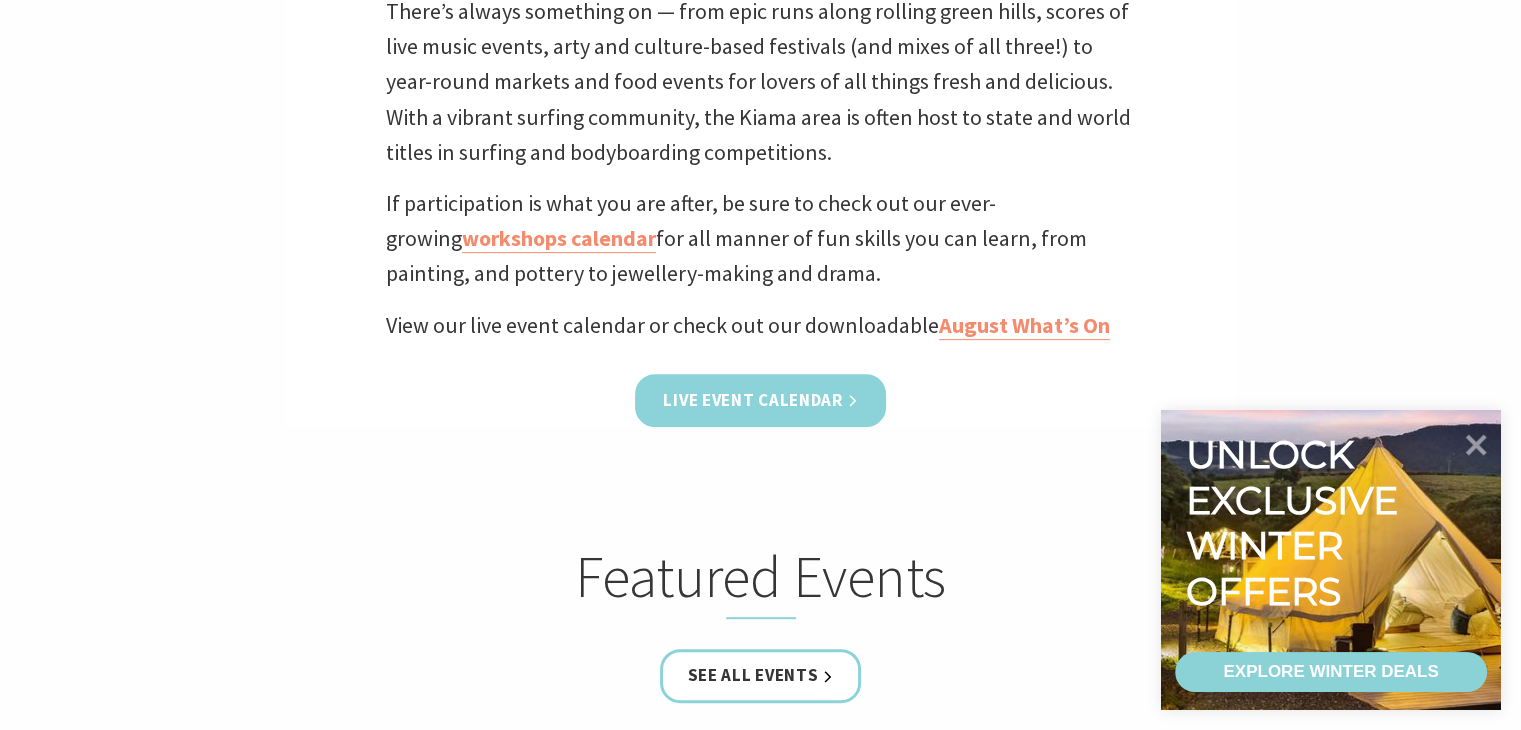 click on "Live Event Calendar" at bounding box center (760, 400) 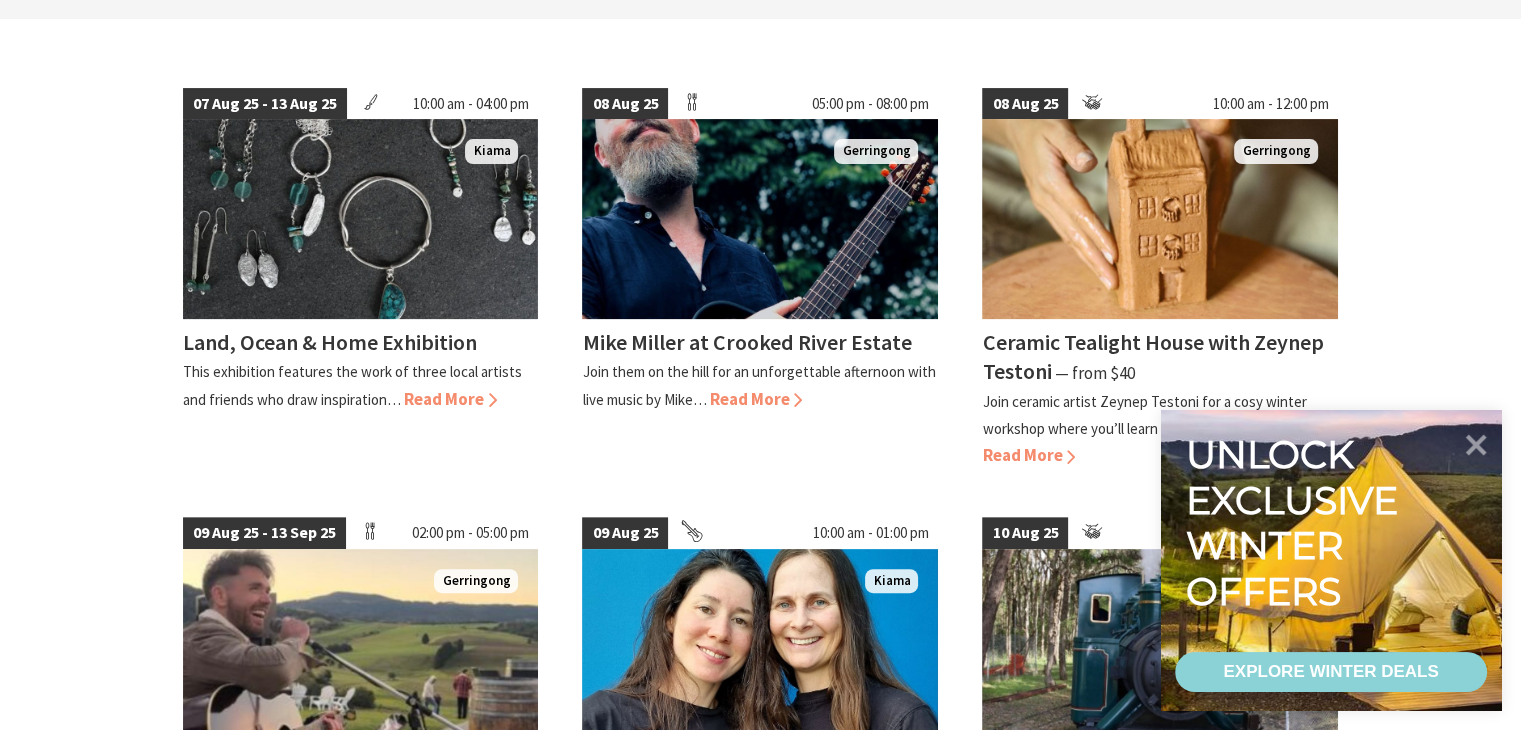 scroll, scrollTop: 600, scrollLeft: 0, axis: vertical 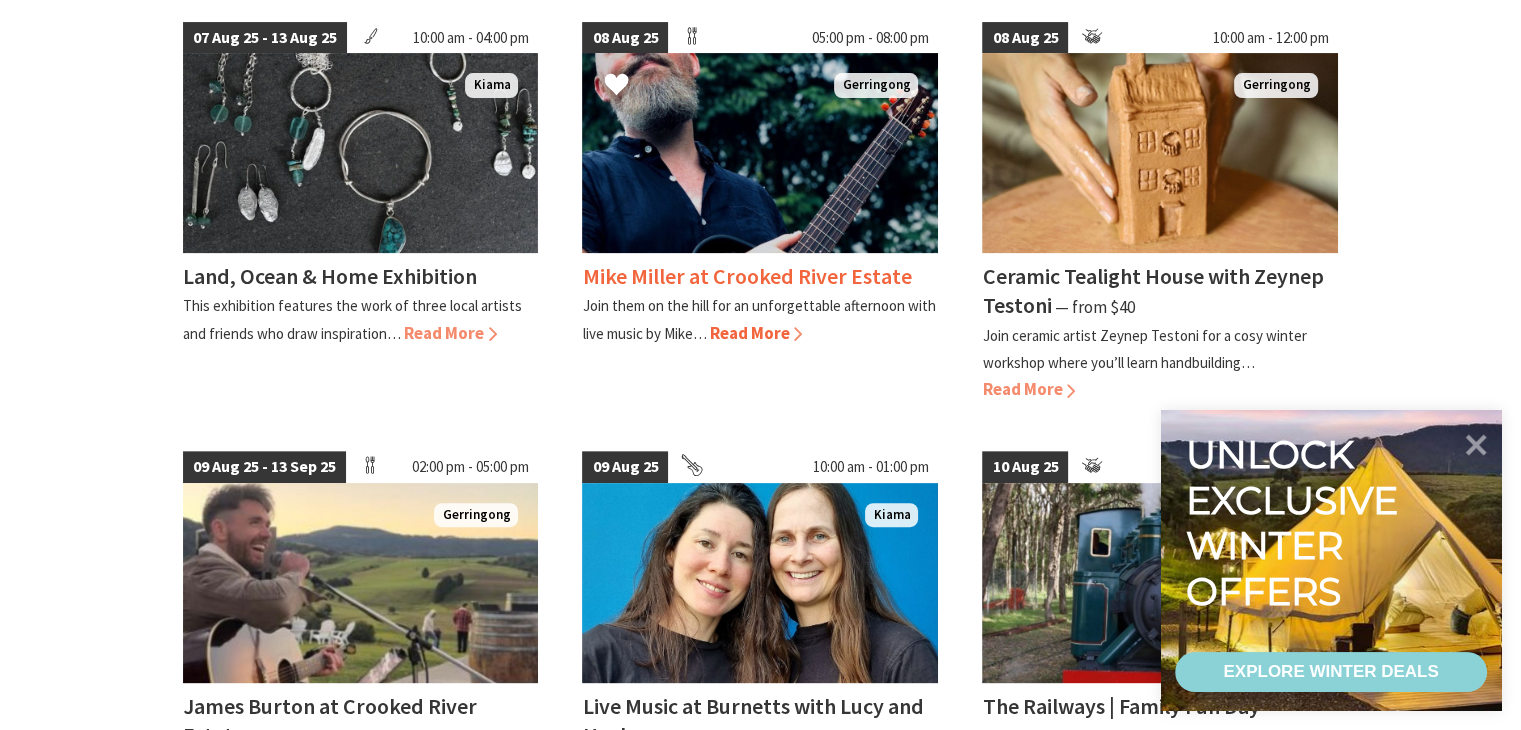 click on "Read More" at bounding box center [755, 333] 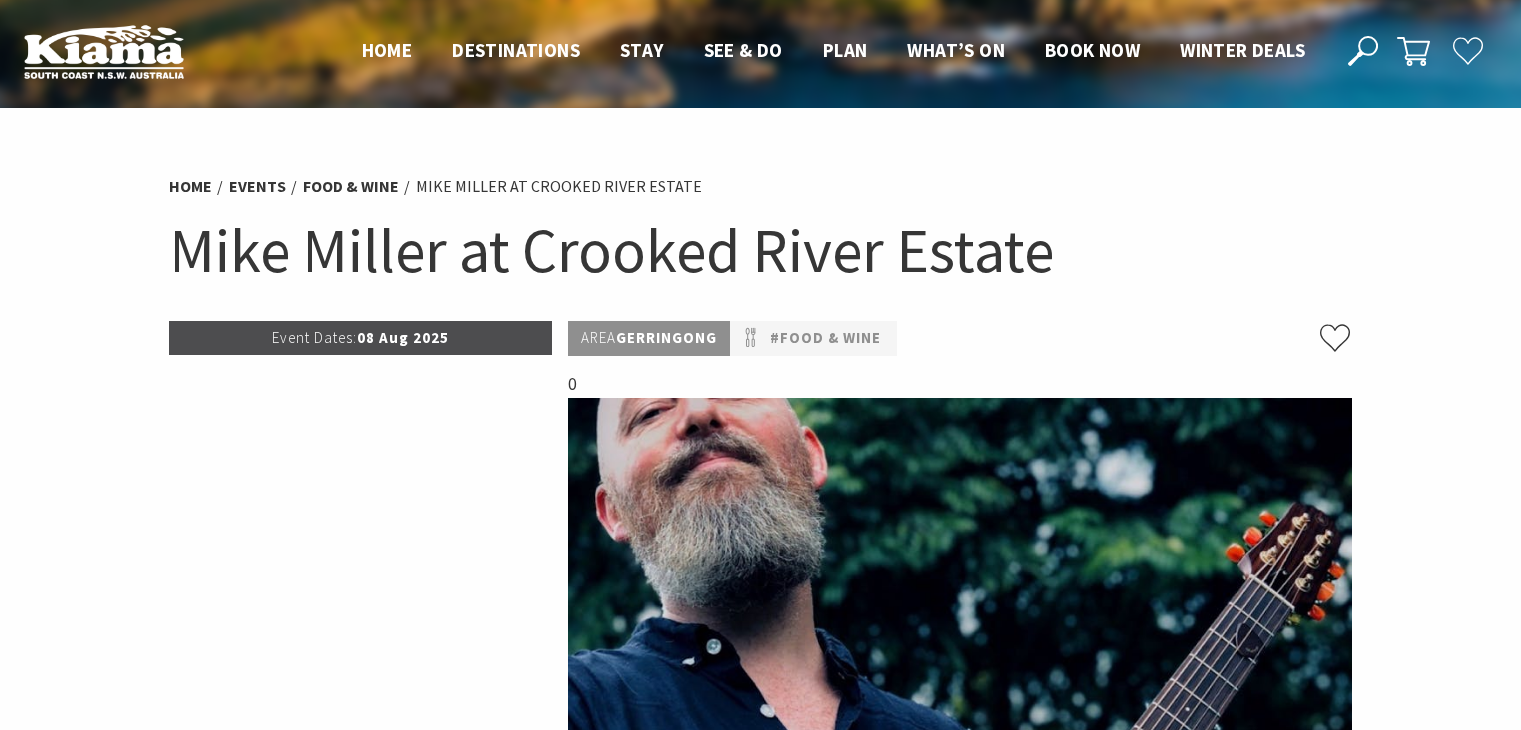 scroll, scrollTop: 0, scrollLeft: 0, axis: both 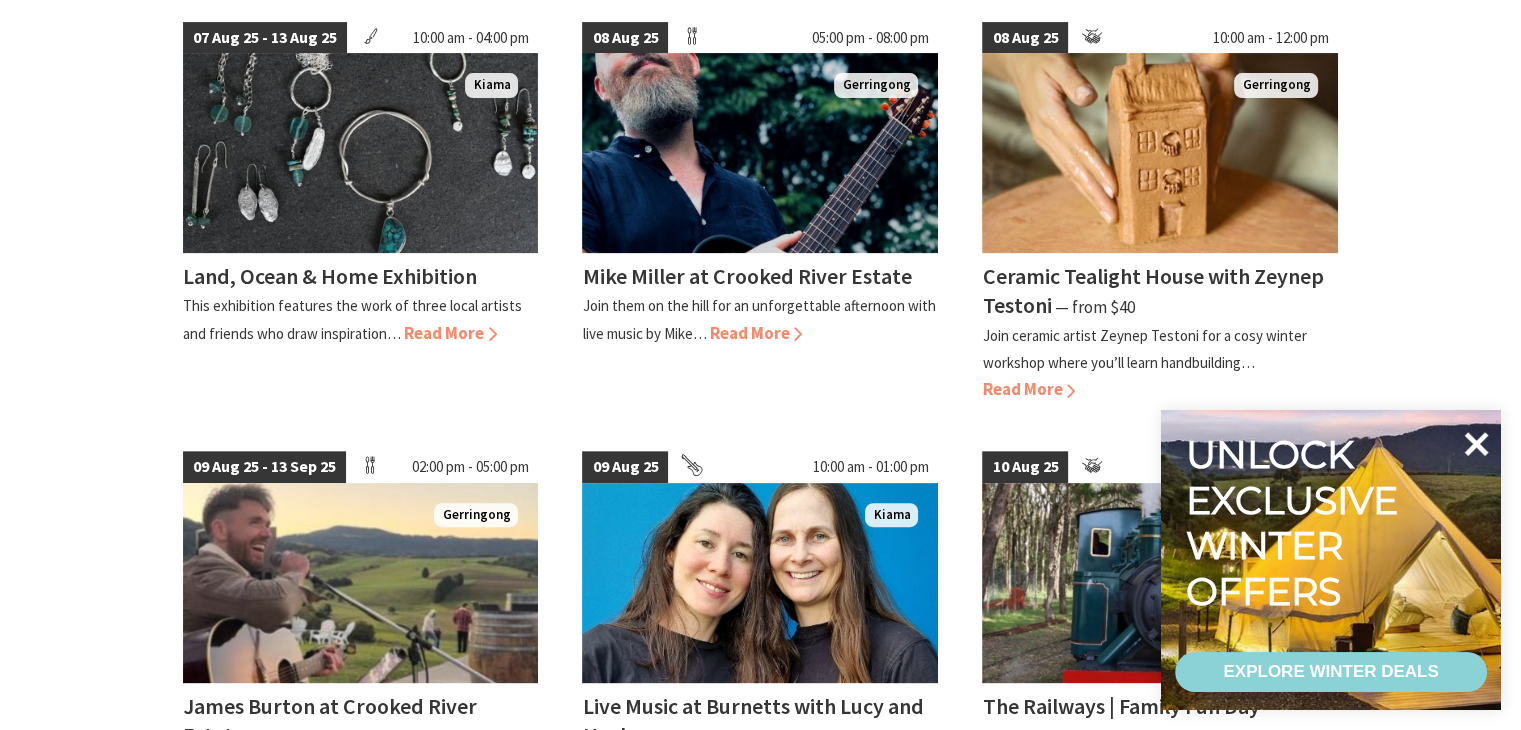 click 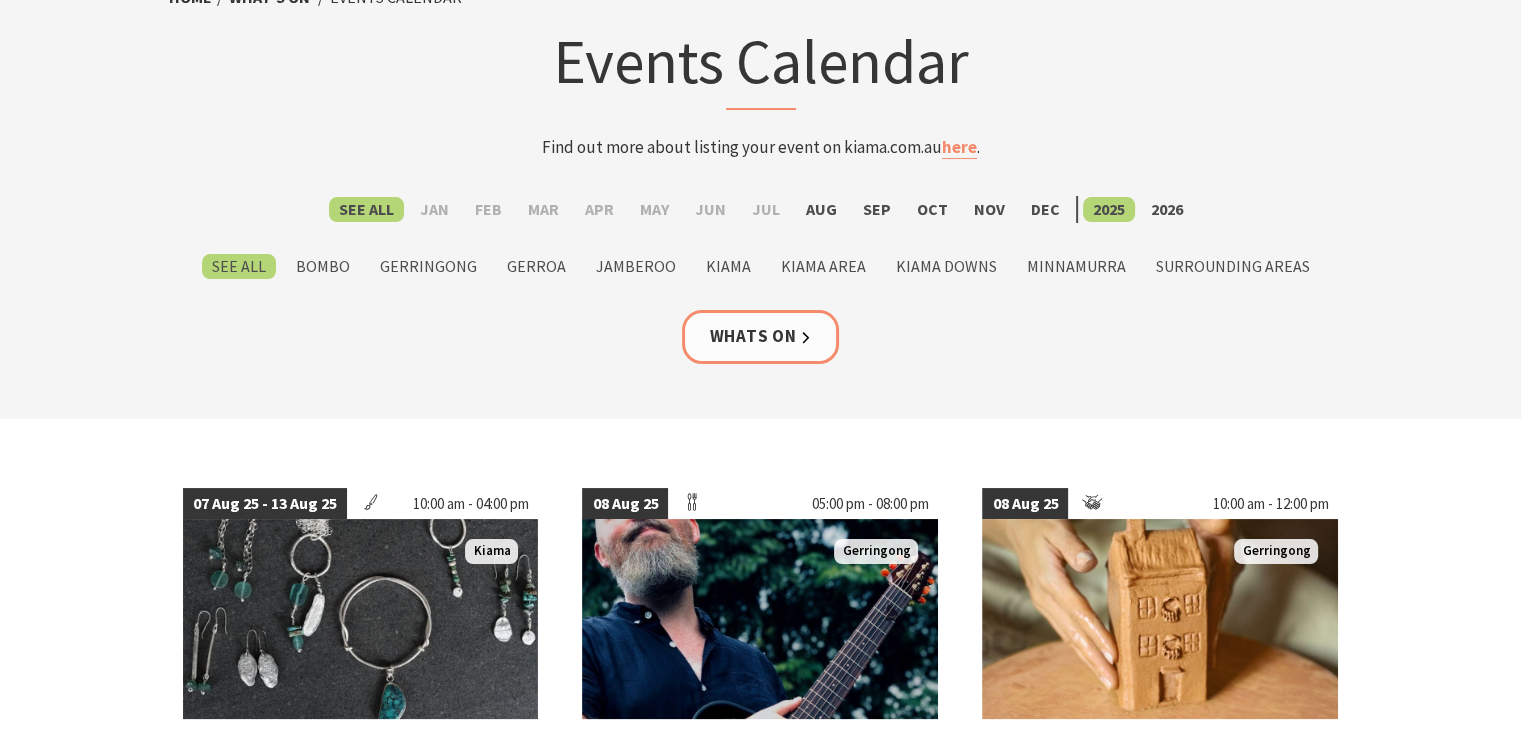 scroll, scrollTop: 100, scrollLeft: 0, axis: vertical 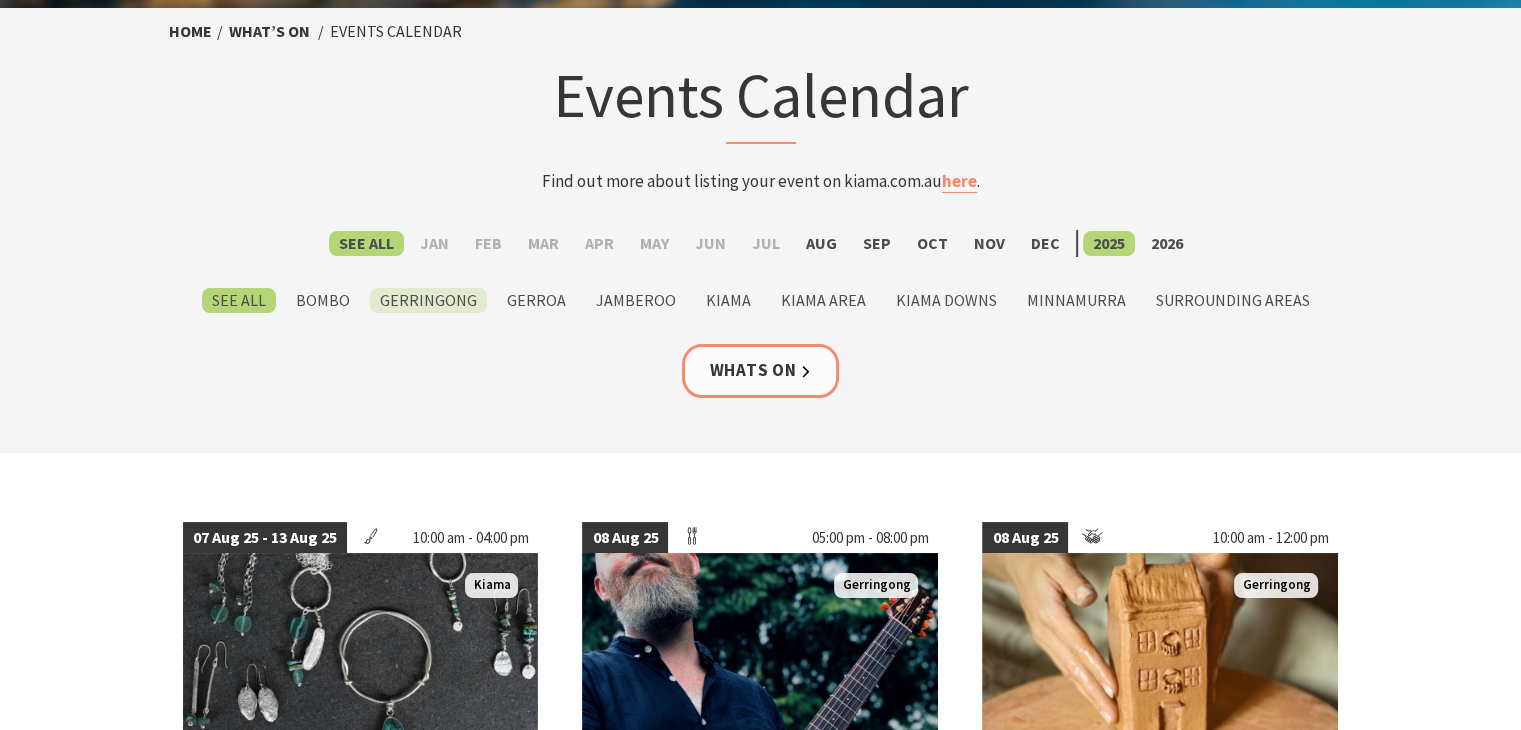 click on "Gerringong" at bounding box center [428, 300] 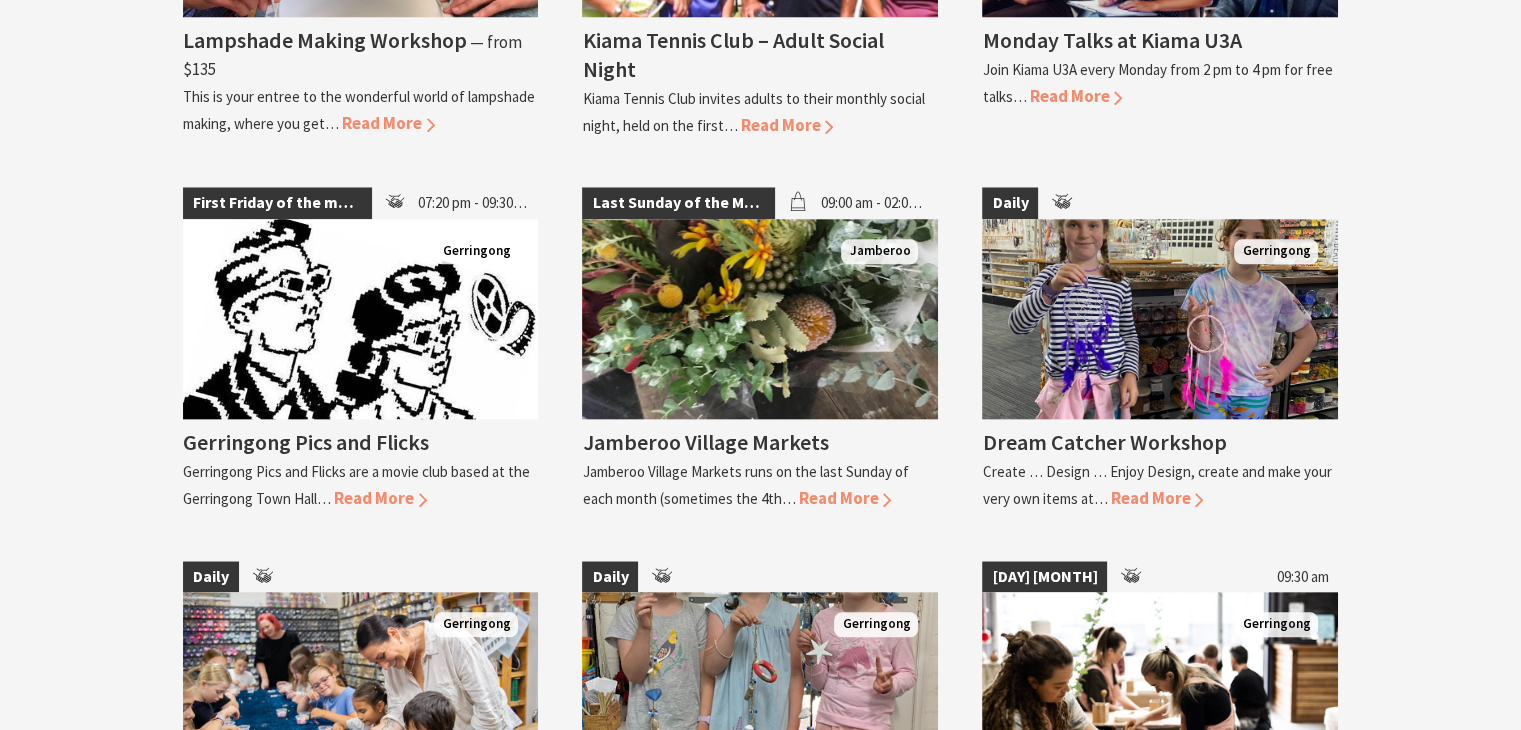 scroll, scrollTop: 2100, scrollLeft: 0, axis: vertical 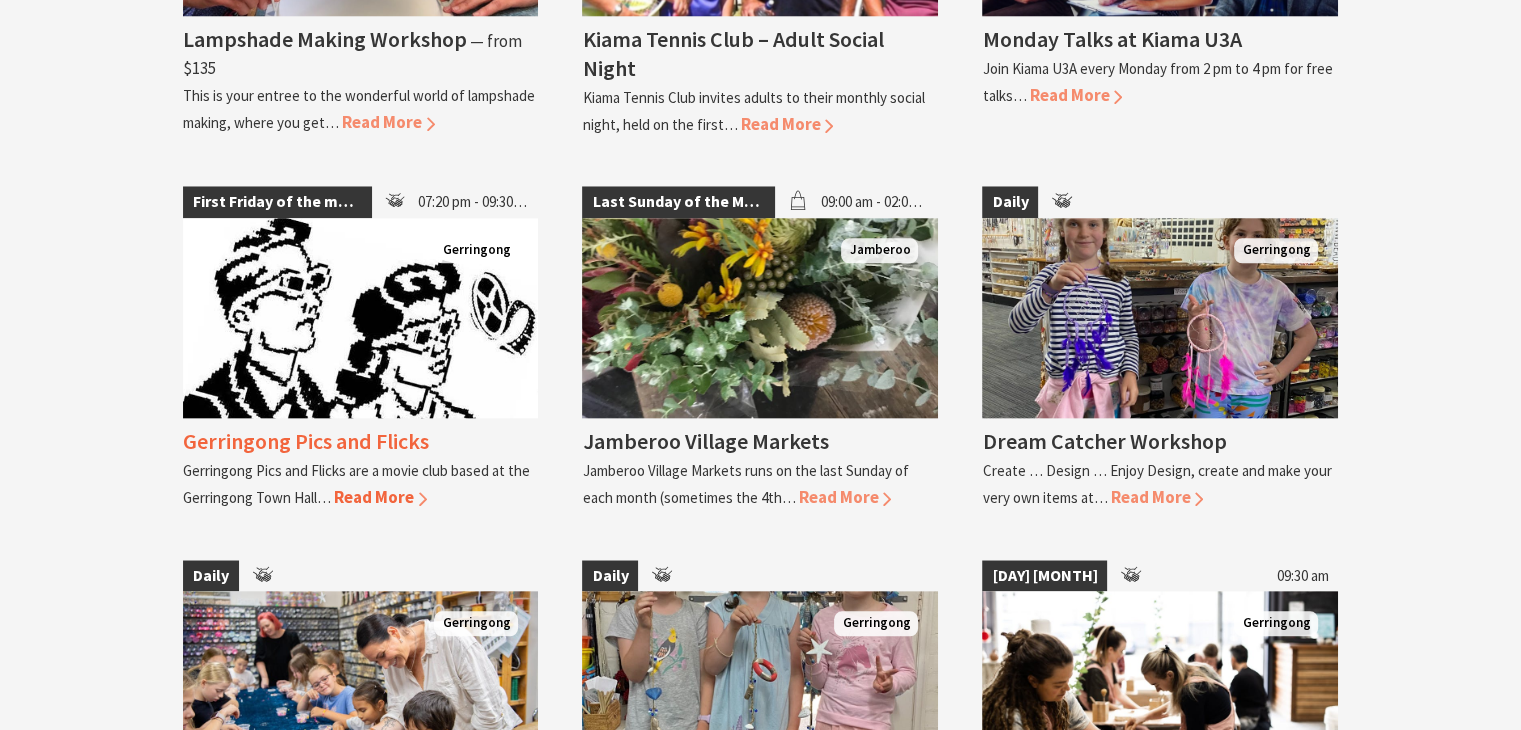 click on "Read More" at bounding box center (380, 497) 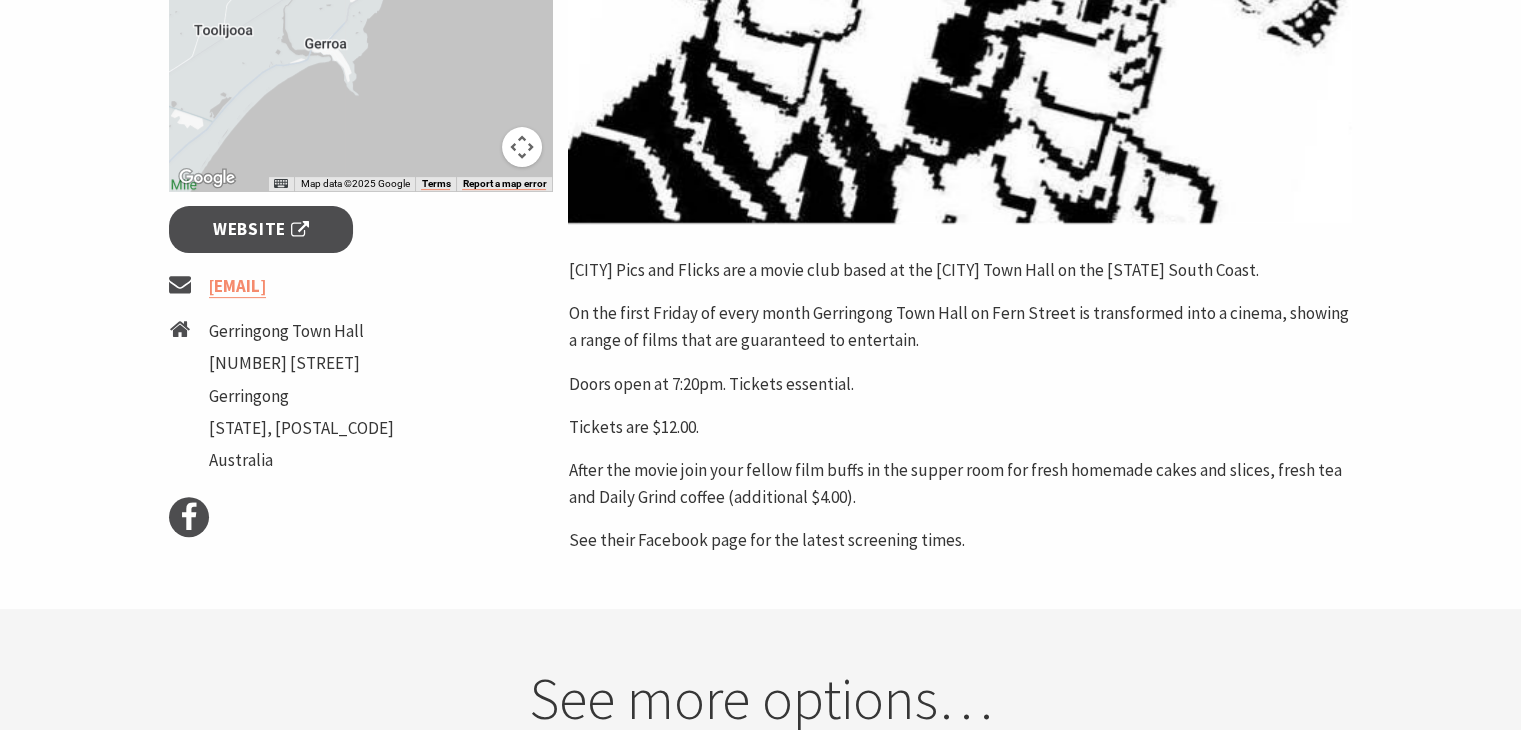scroll, scrollTop: 500, scrollLeft: 0, axis: vertical 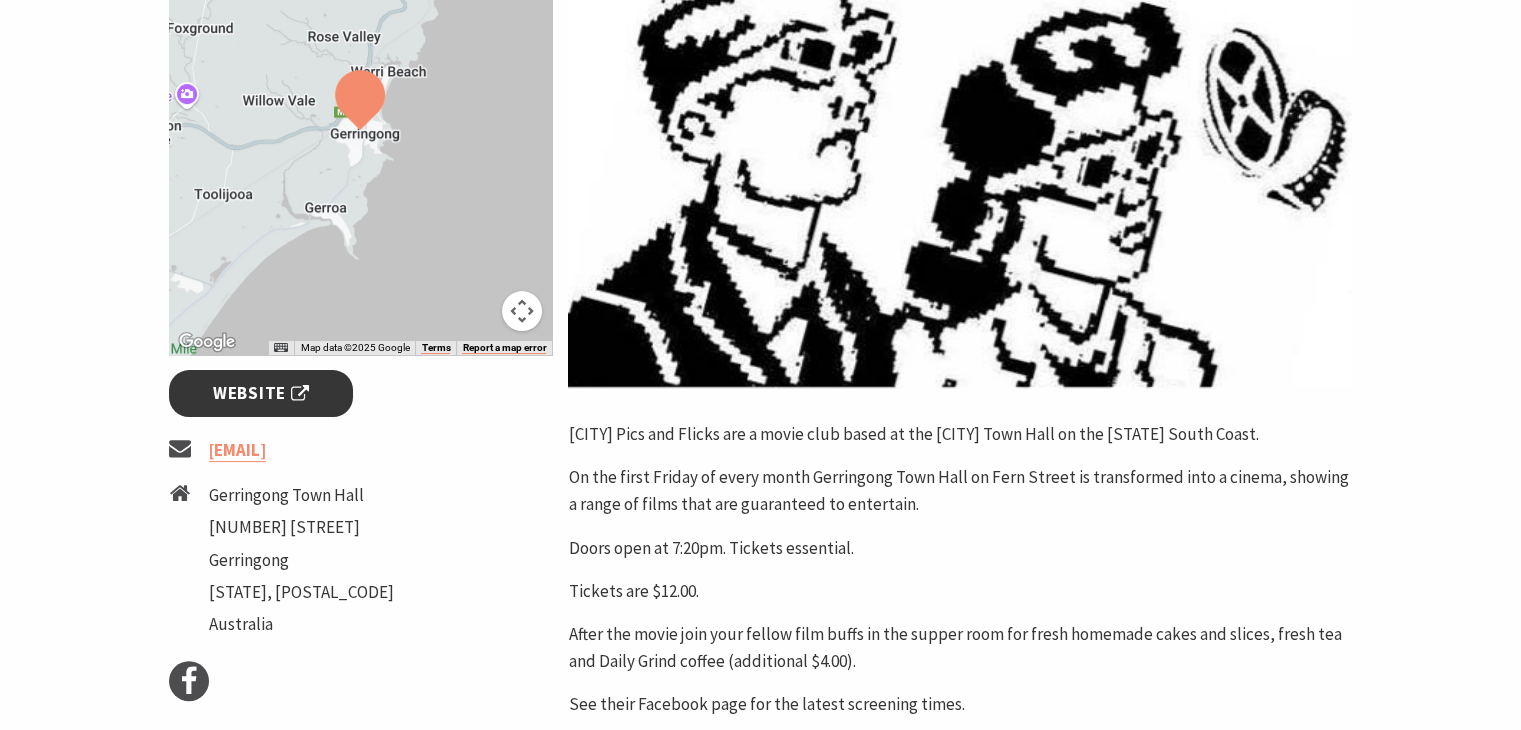 click on "Website" at bounding box center (261, 393) 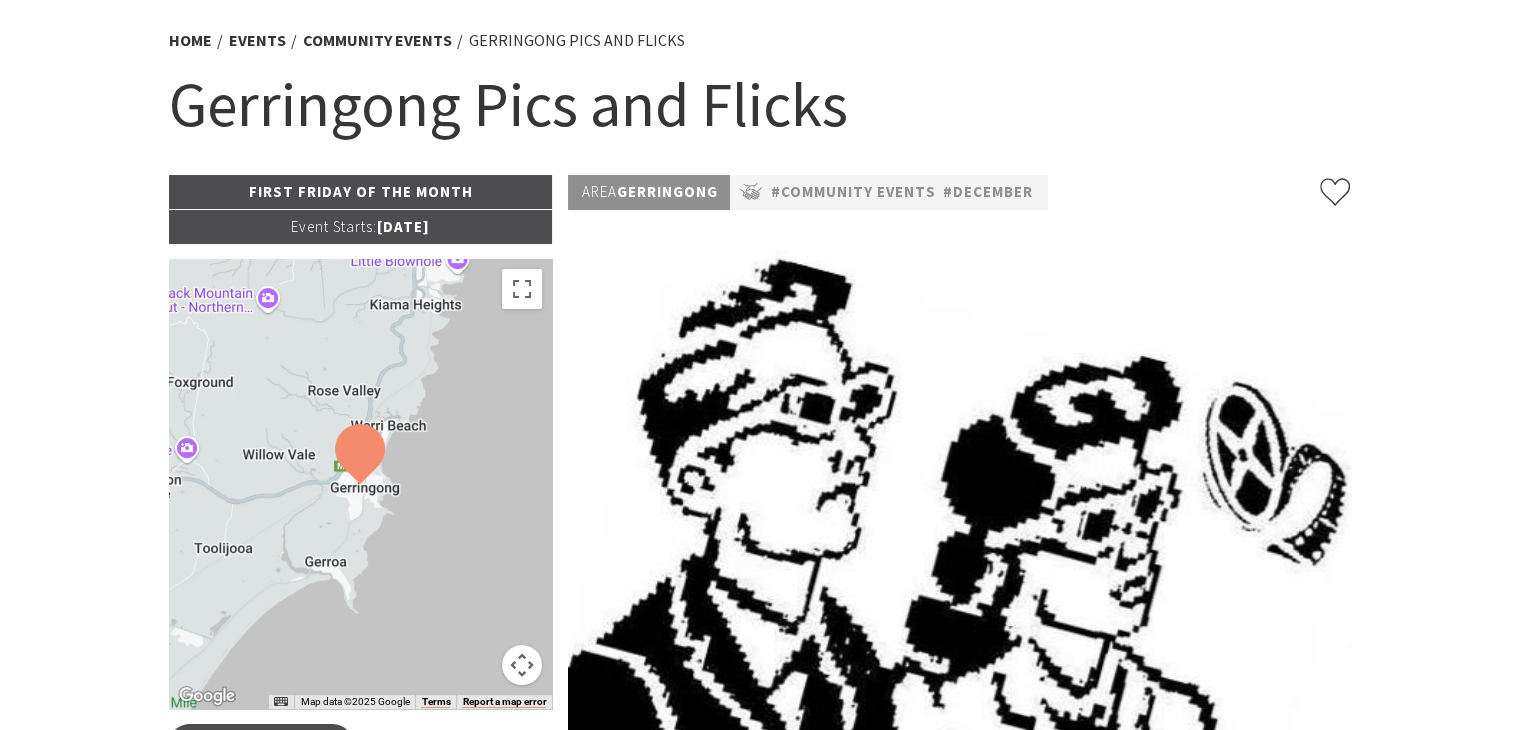 scroll, scrollTop: 0, scrollLeft: 0, axis: both 